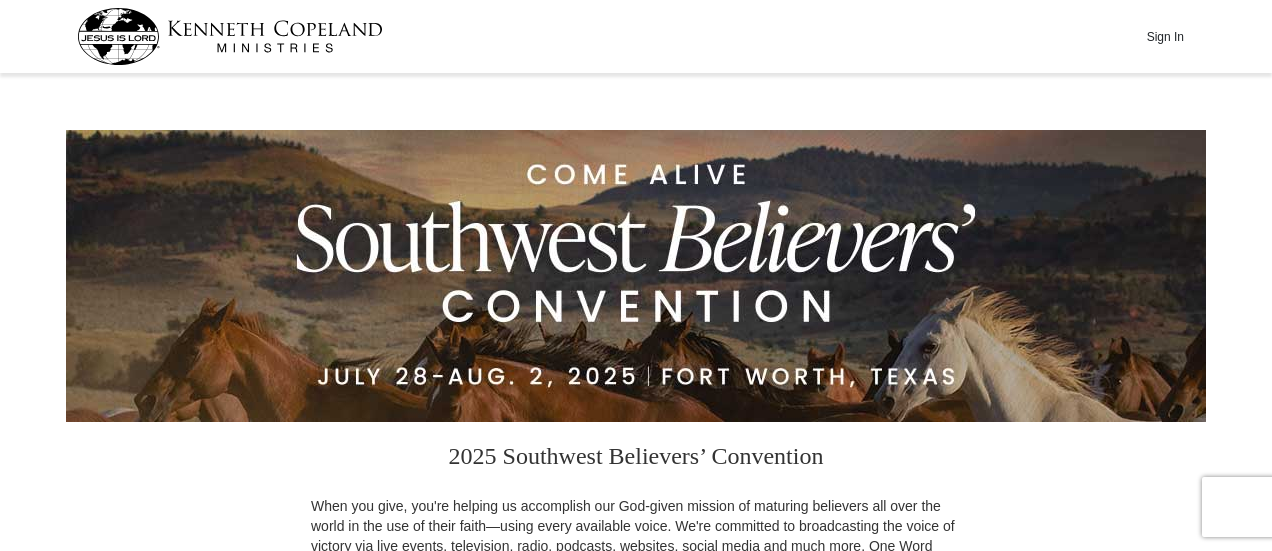 scroll, scrollTop: 0, scrollLeft: 0, axis: both 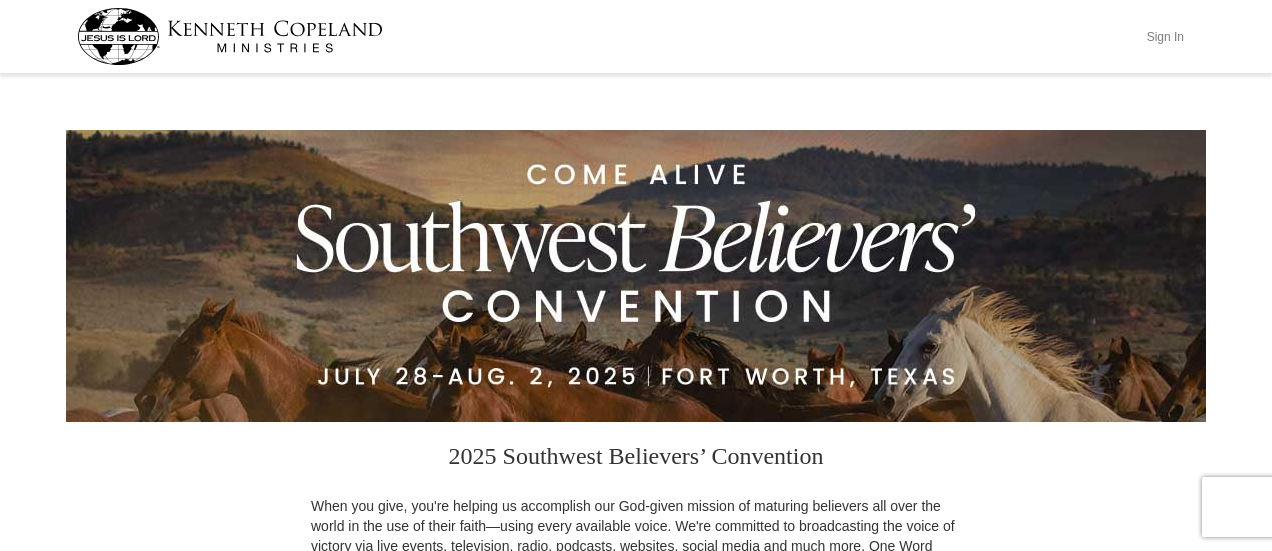 click on "Sign In" at bounding box center [1165, 36] 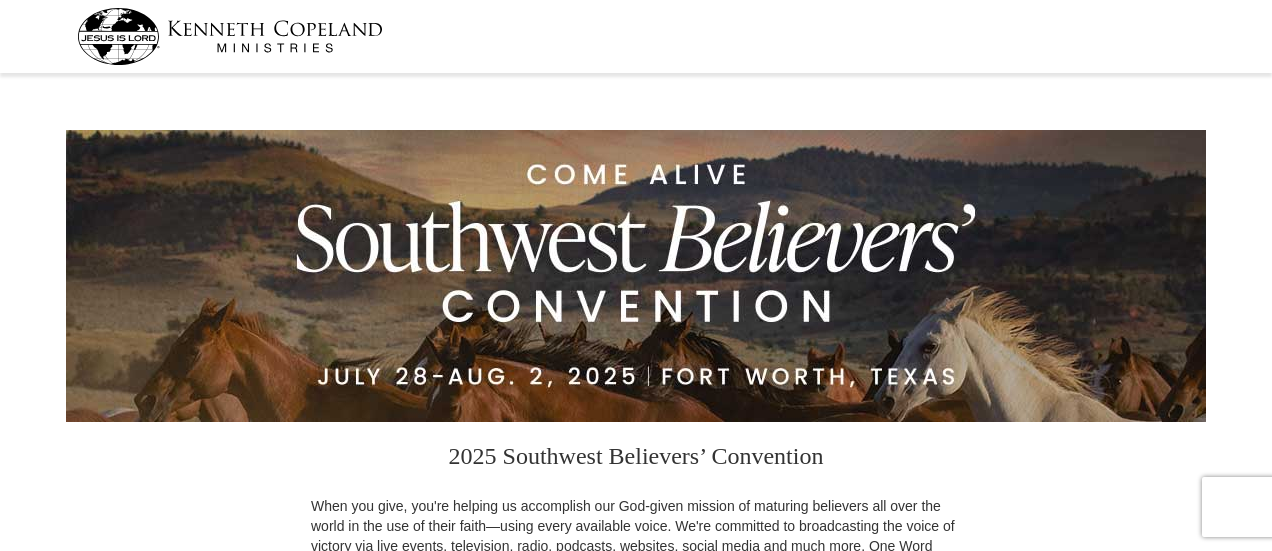scroll, scrollTop: 0, scrollLeft: 0, axis: both 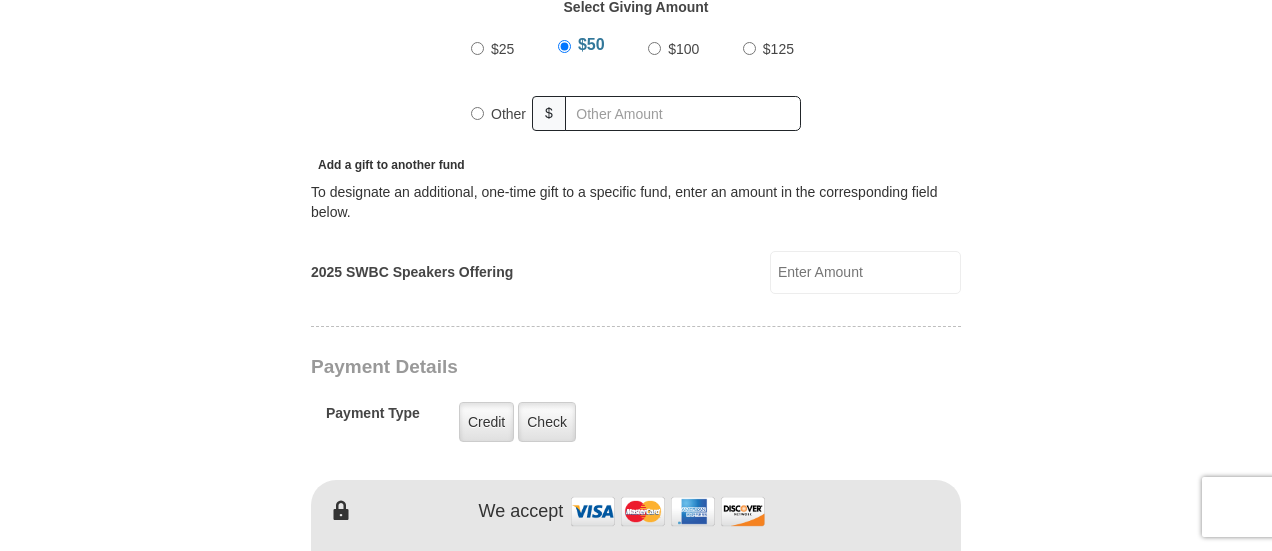 click on "$100" at bounding box center [654, 48] 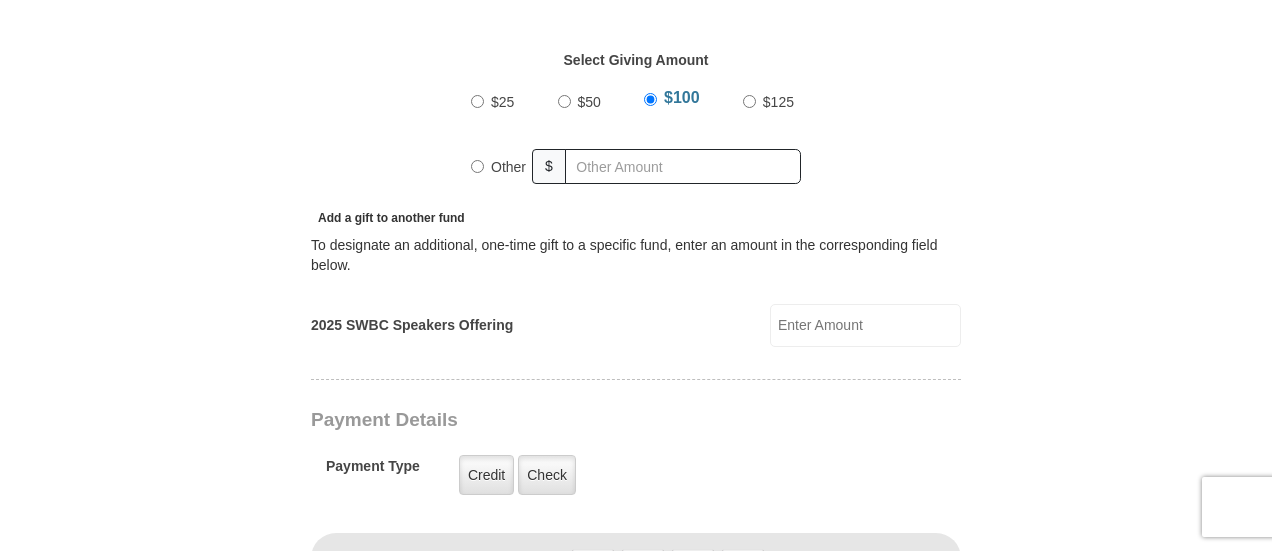scroll, scrollTop: 708, scrollLeft: 0, axis: vertical 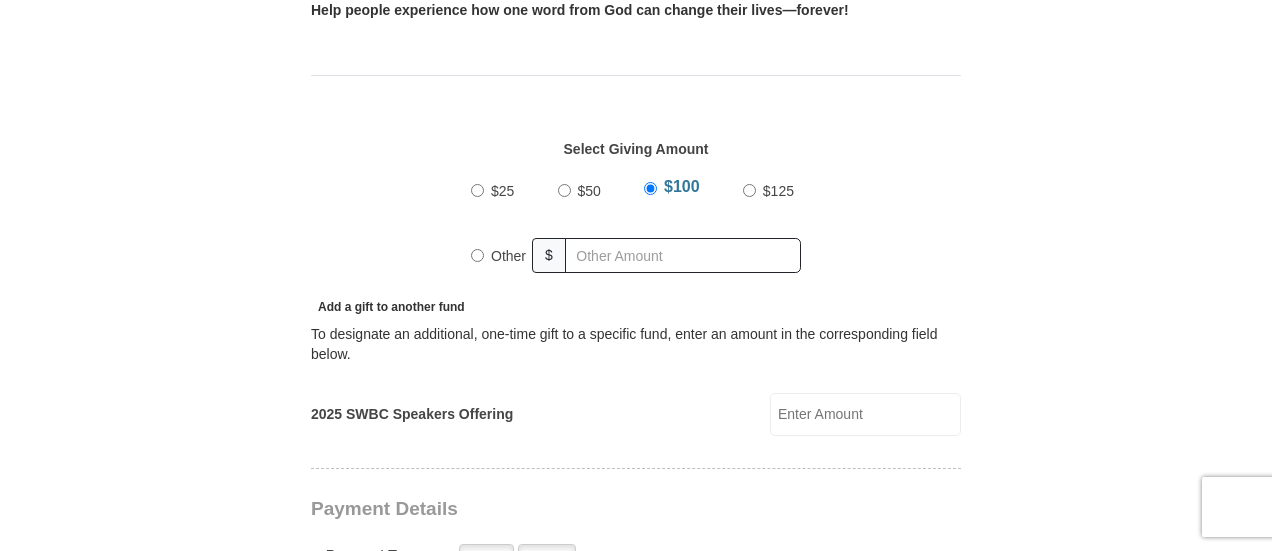 click on "Other" at bounding box center [477, 255] 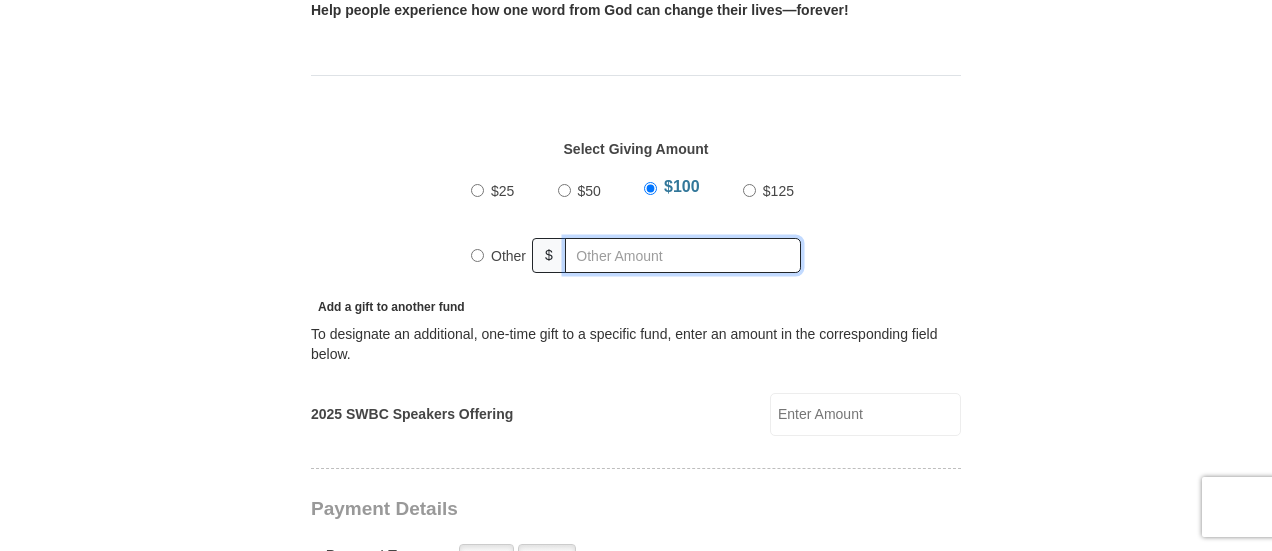 radio on "true" 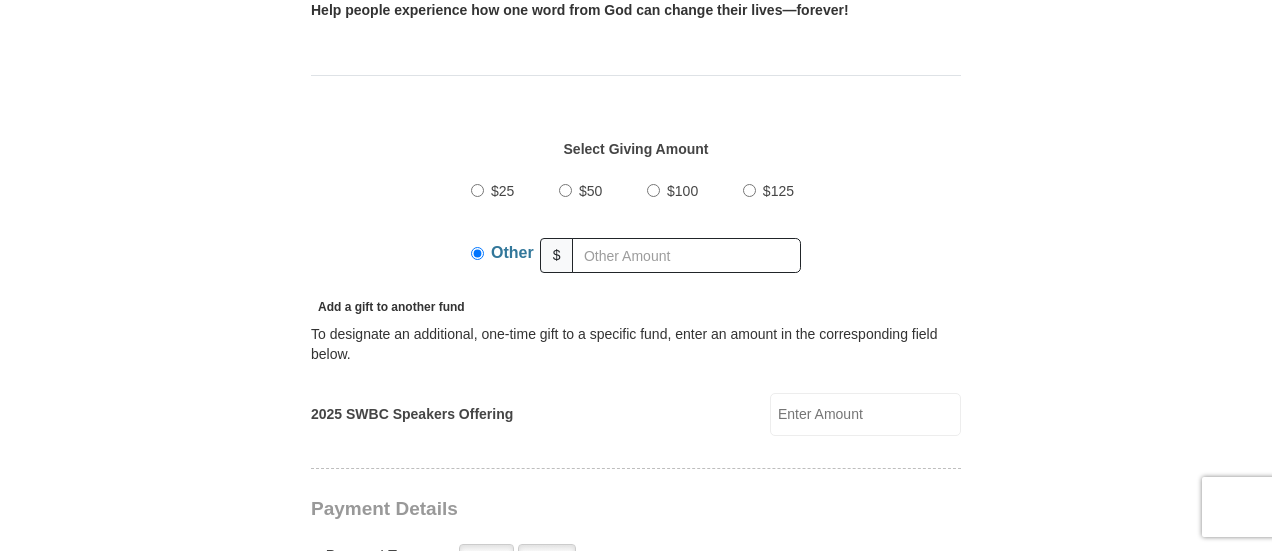 click on "2025 SWBC Speakers Offering" at bounding box center (865, 414) 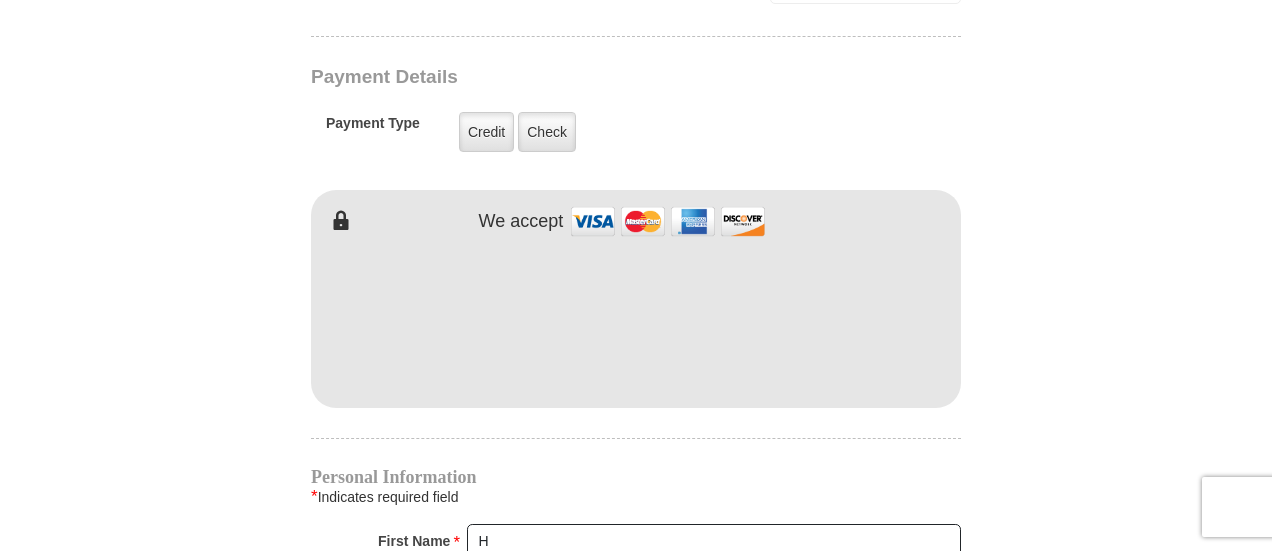 scroll, scrollTop: 1056, scrollLeft: 0, axis: vertical 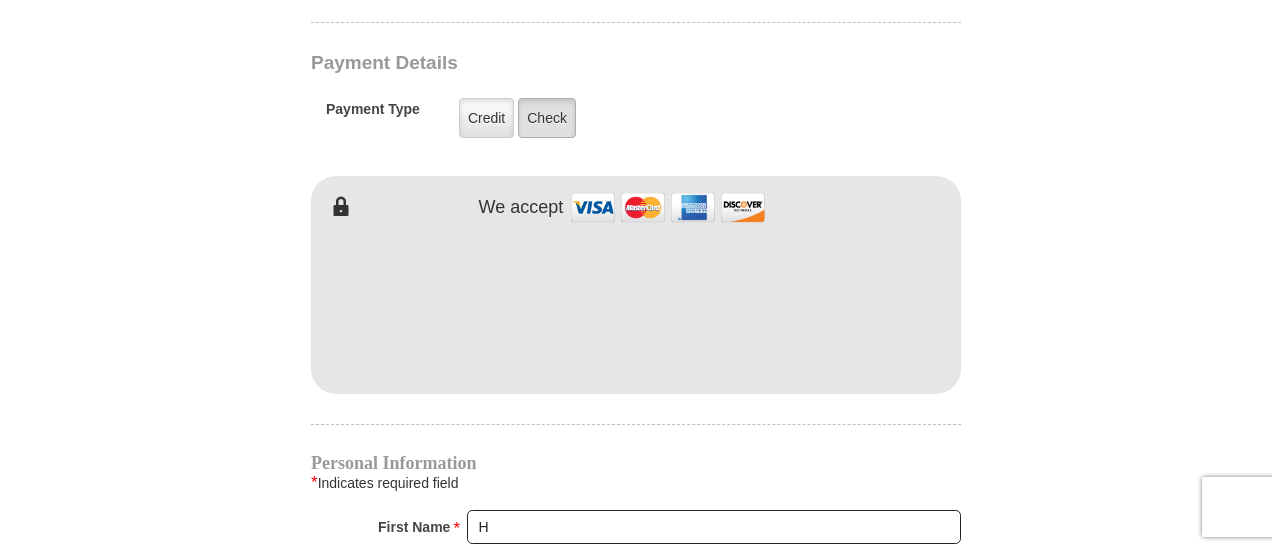 type on "100.00" 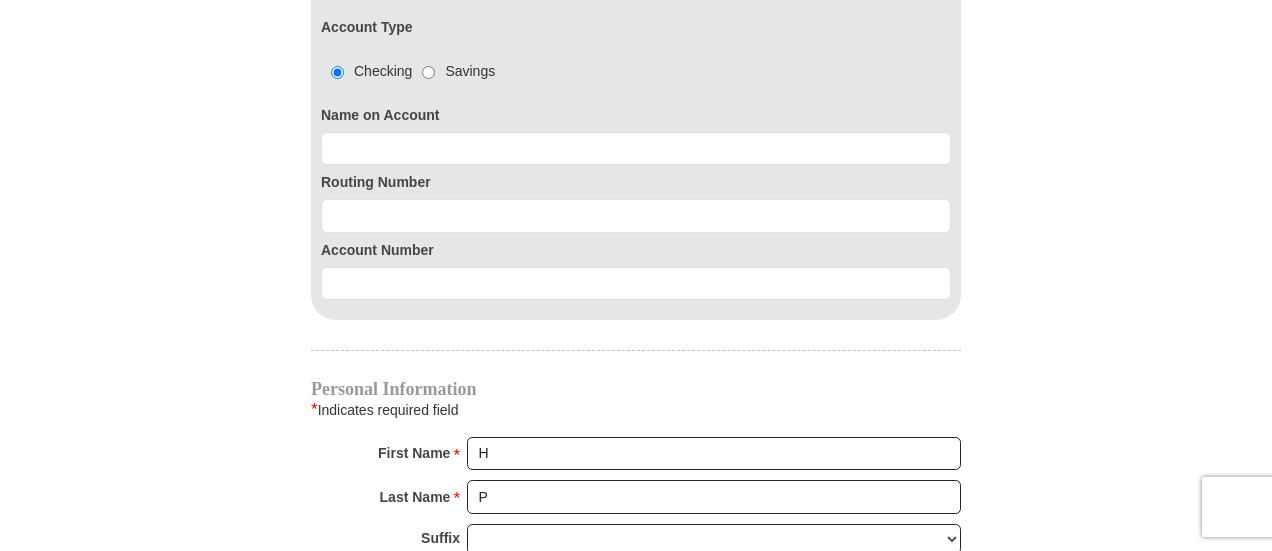 scroll, scrollTop: 1383, scrollLeft: 0, axis: vertical 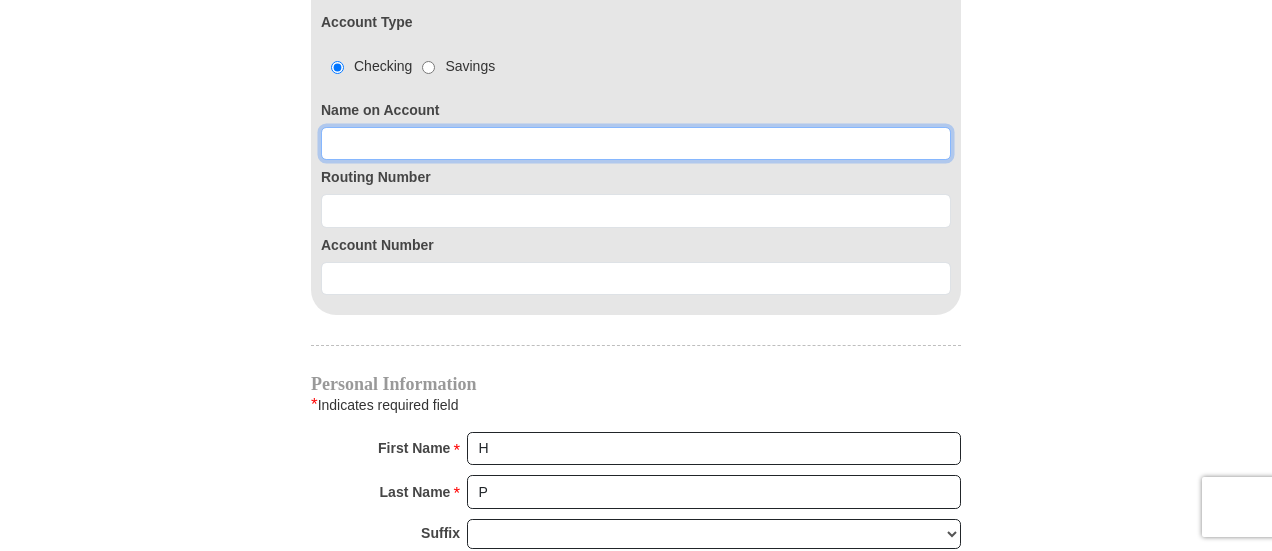 click at bounding box center (636, 144) 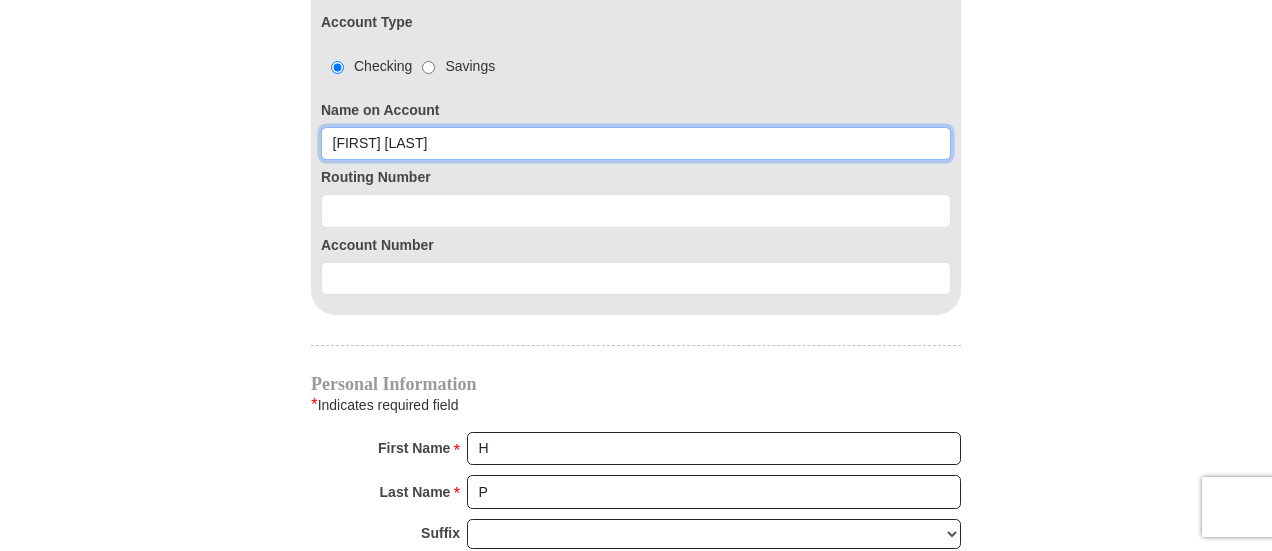 type on "Havovi Patel" 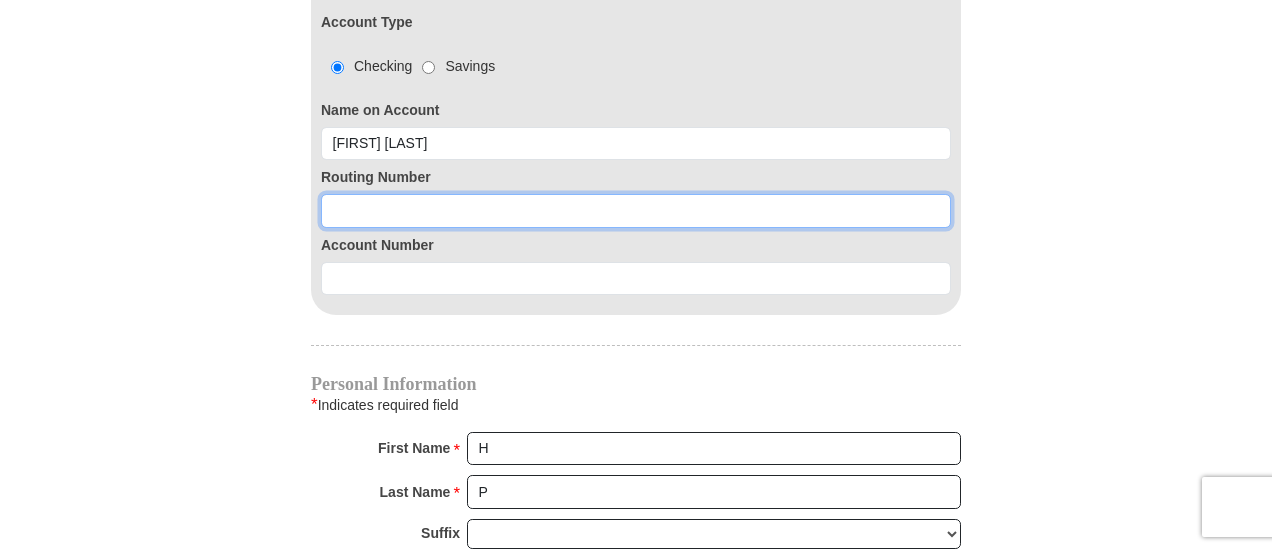 click at bounding box center (636, 211) 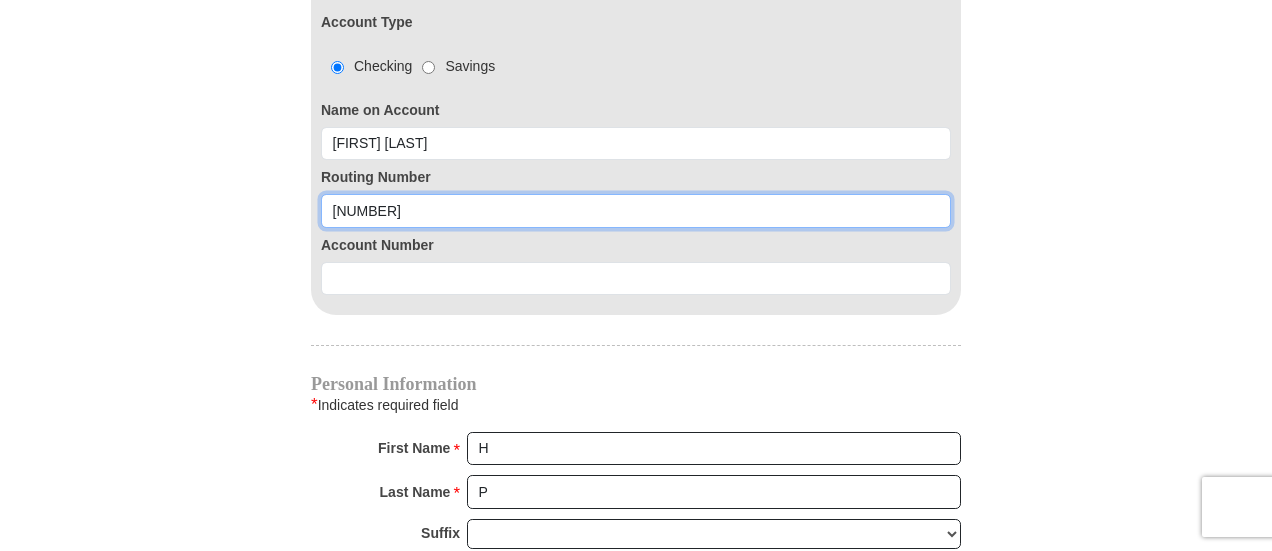 type on "262277419" 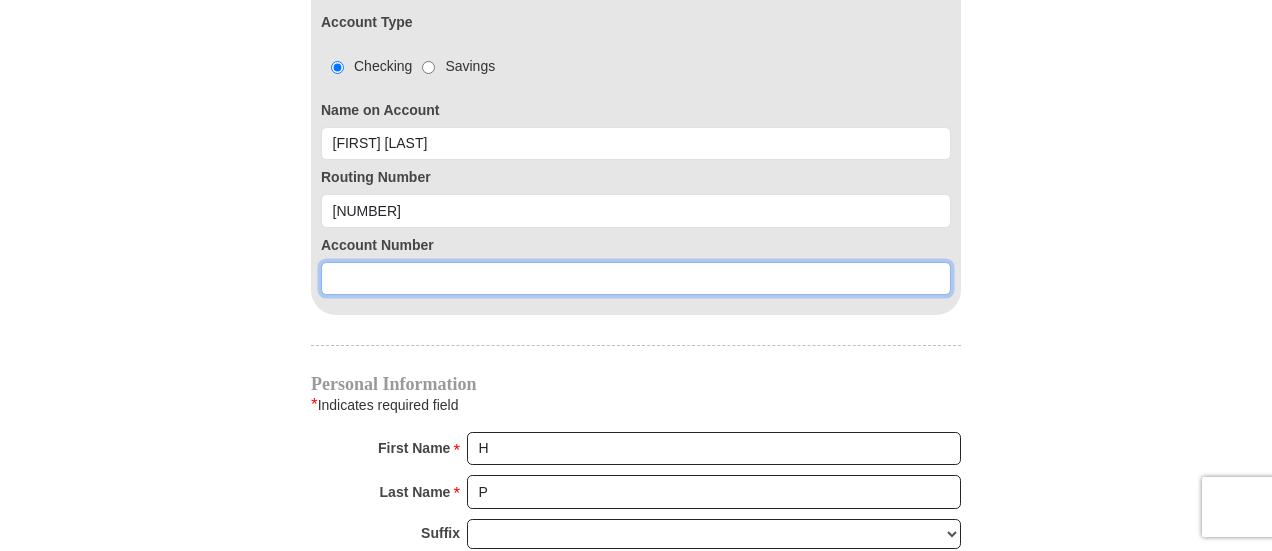 click at bounding box center (636, 279) 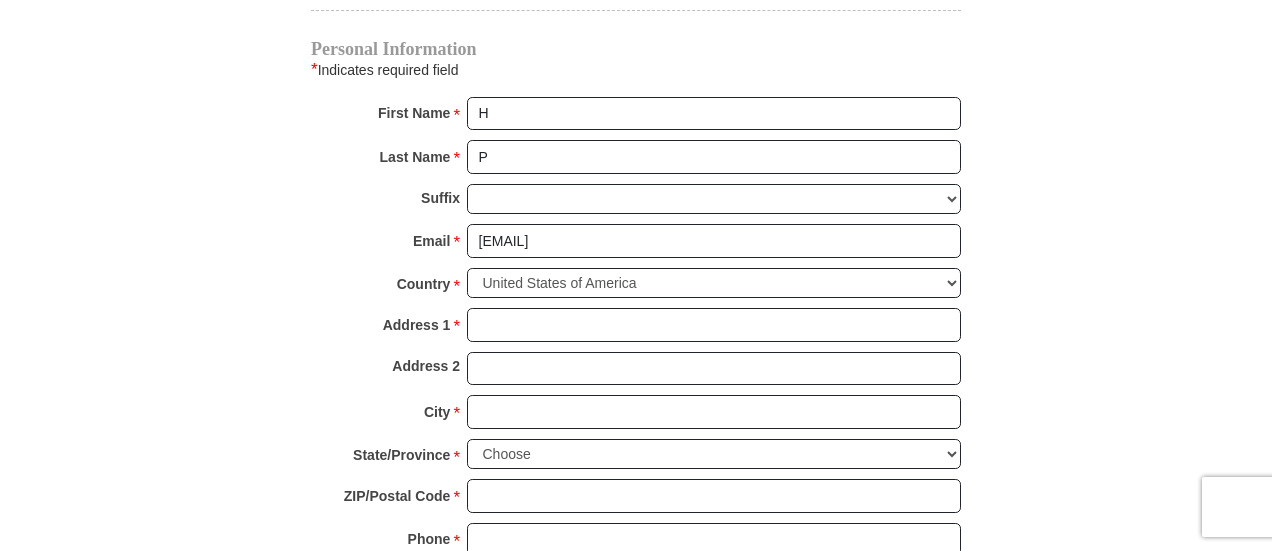 scroll, scrollTop: 1718, scrollLeft: 0, axis: vertical 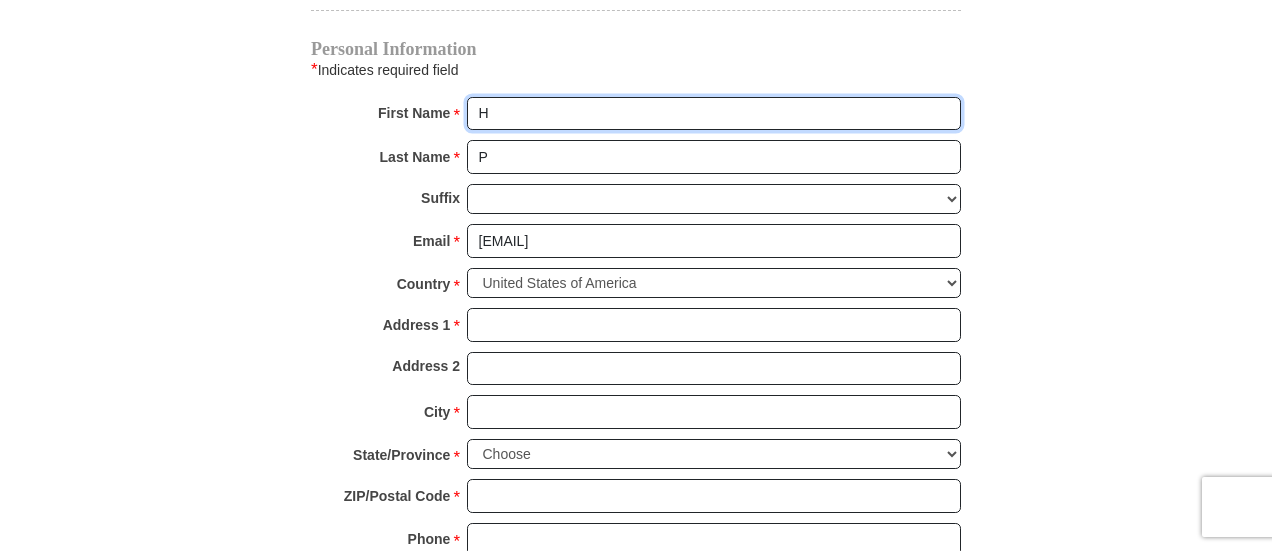 click on "H" at bounding box center (714, 114) 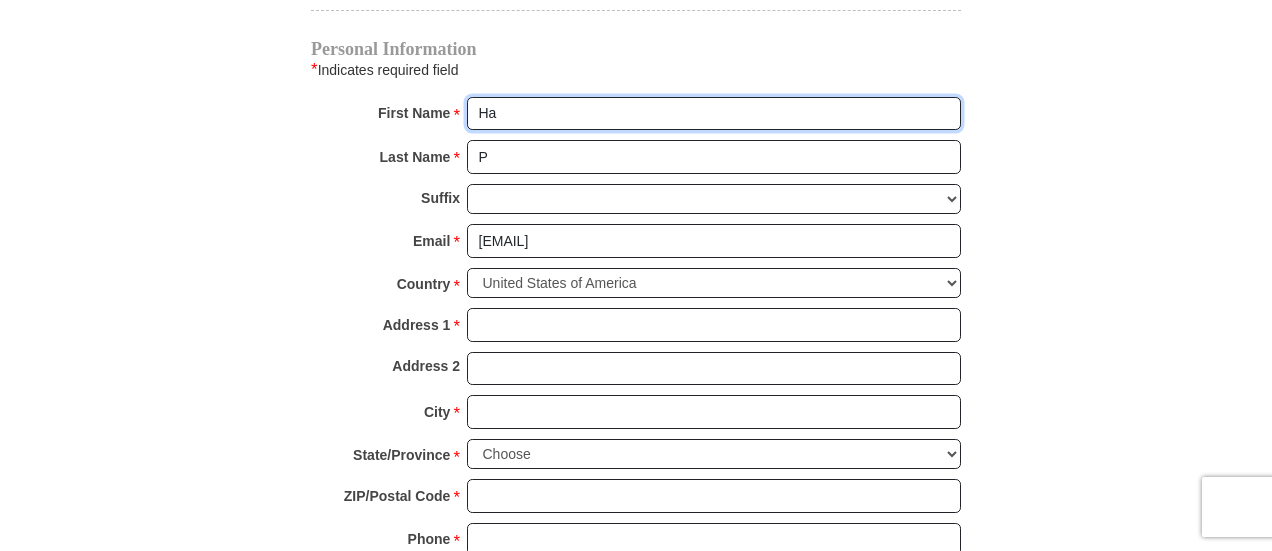 type on "H" 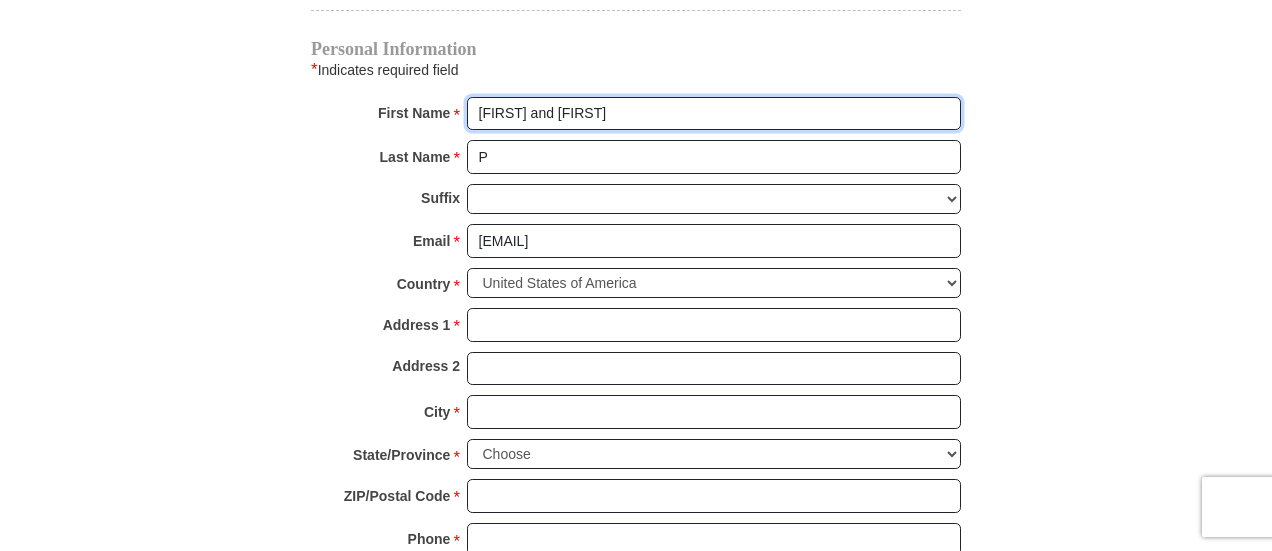 type on "Darayas and Havovi" 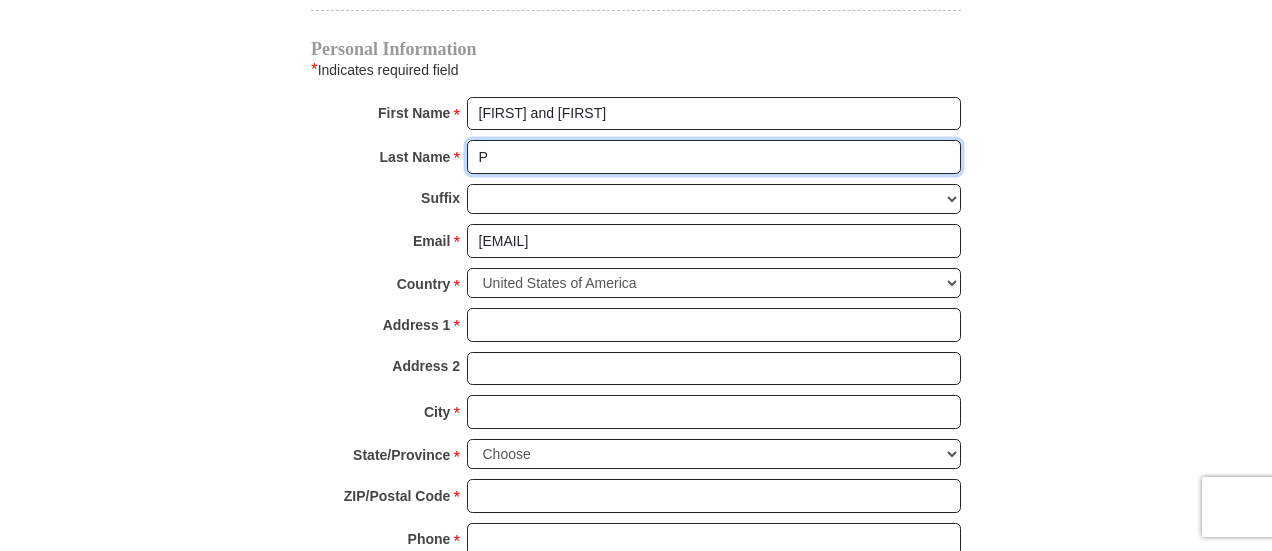 click on "P" at bounding box center [714, 157] 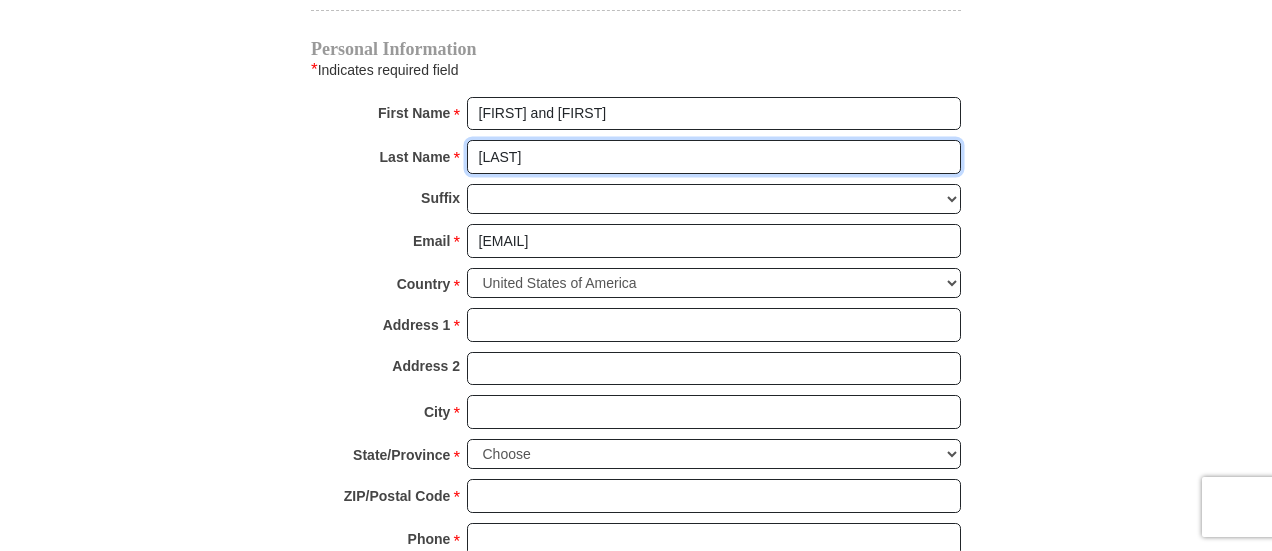 type on "Patel" 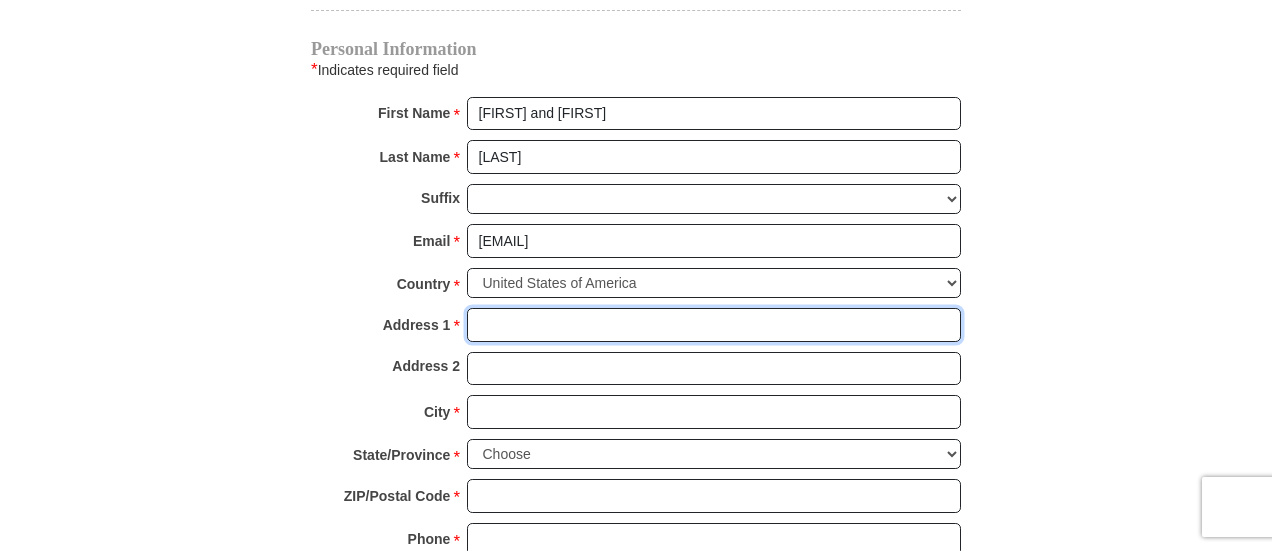 click on "Address 1
*" at bounding box center [714, 325] 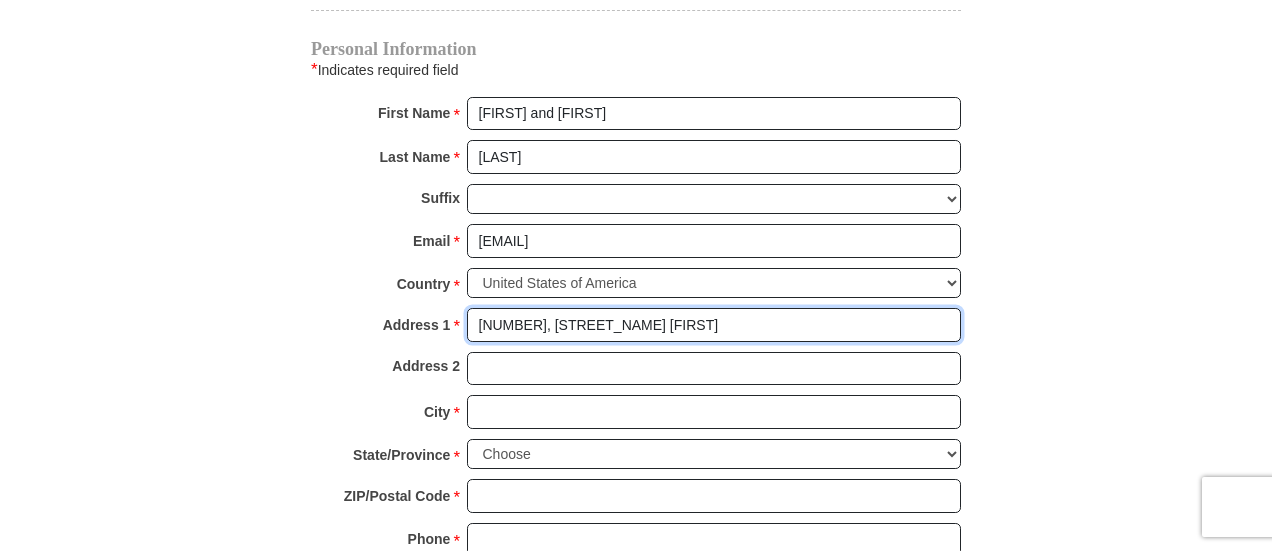 type on "103, Green Fern St" 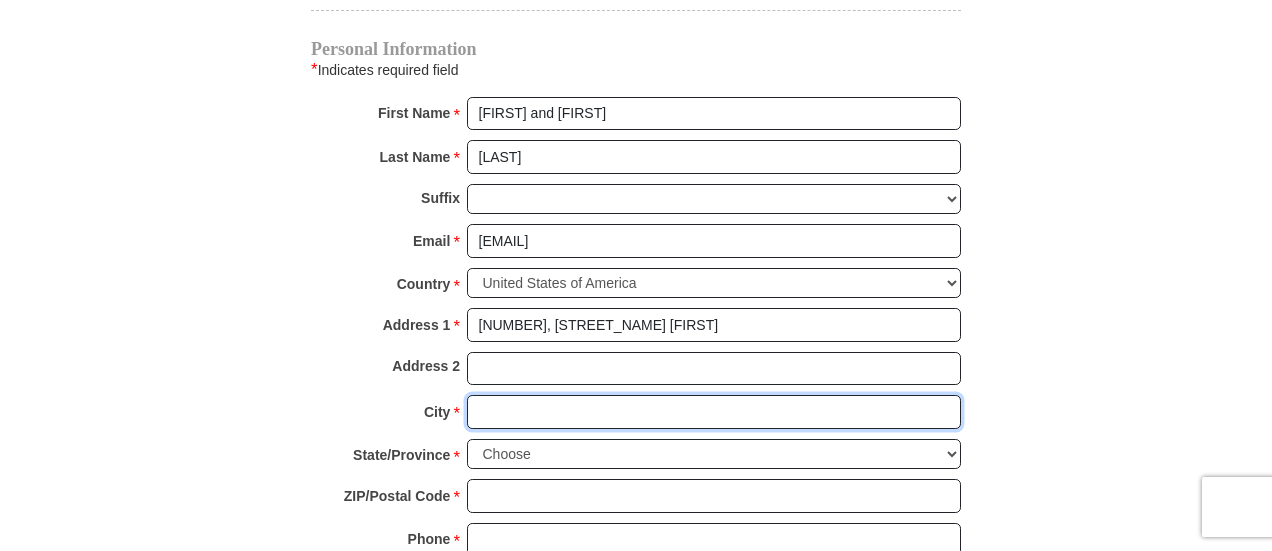 click on "City
*" at bounding box center [714, 412] 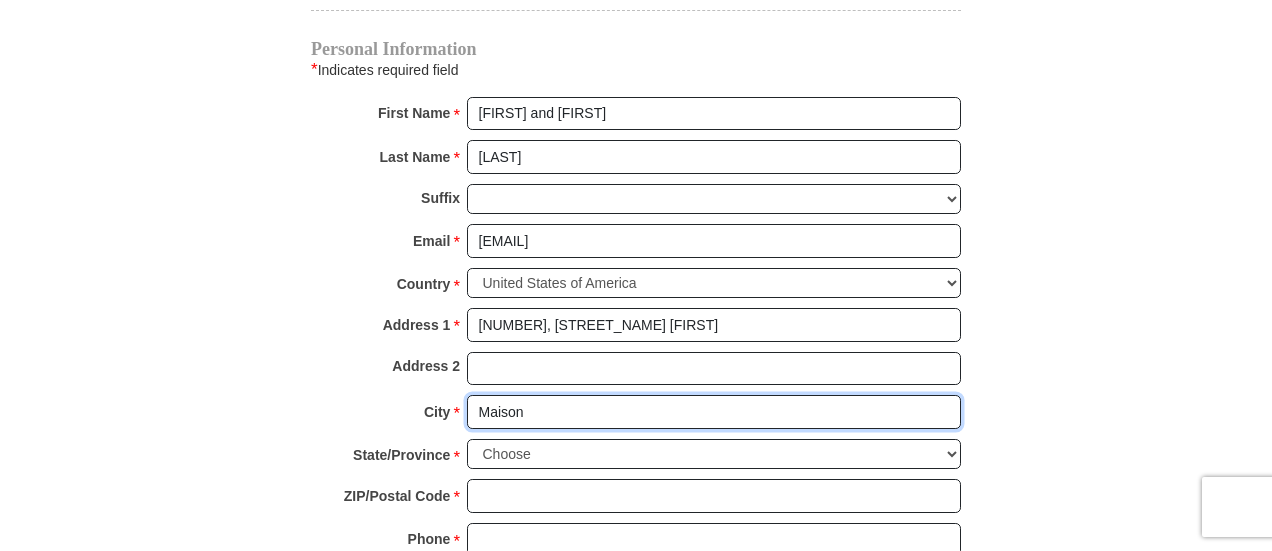 type on "Maison" 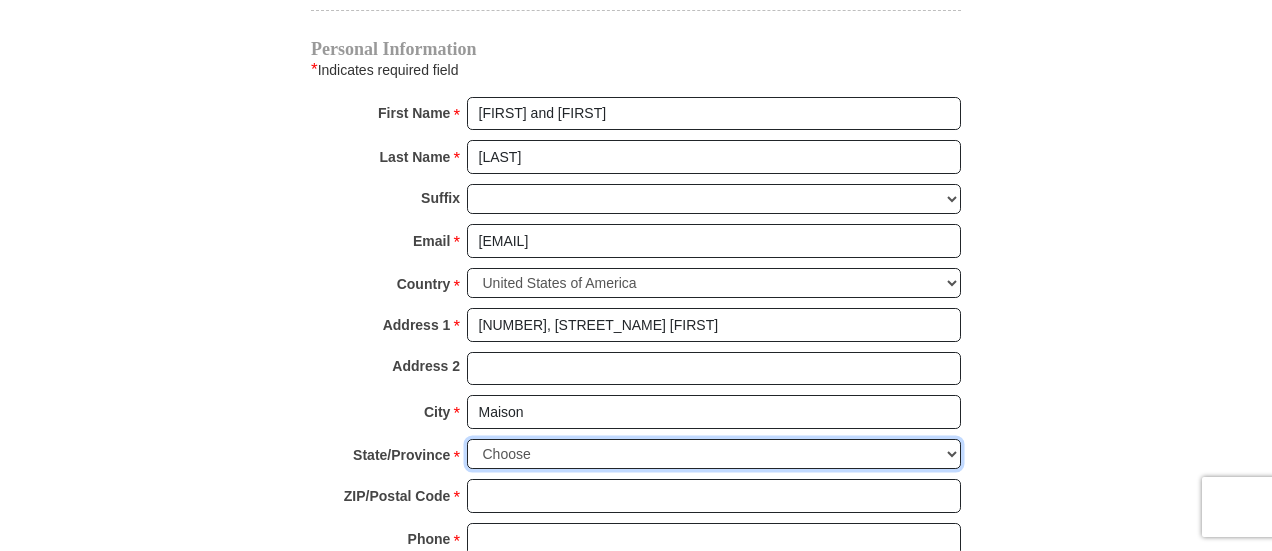 click on "Choose Alabama Alaska American Samoa Arizona Arkansas Armed Forces Americas Armed Forces Europe Armed Forces Pacific California Colorado Connecticut Delaware District of Columbia Federated States of Micronesia Florida Georgia Guam Hawaii Idaho Illinois Indiana Iowa Kansas Kentucky Louisiana Maine Marshall Islands Maryland Massachusetts Michigan Minnesota Mississippi Missouri Montana Nebraska Nevada New Hampshire New Jersey New Mexico New York North Carolina North Dakota Northern Mariana Islands Ohio Oklahoma Oregon Palau Pennsylvania Puerto Rico Rhode Island South Carolina South Dakota Tennessee Texas Utah Vermont Virgin Islands Virginia Washington West Virginia Wisconsin Wyoming" at bounding box center (714, 454) 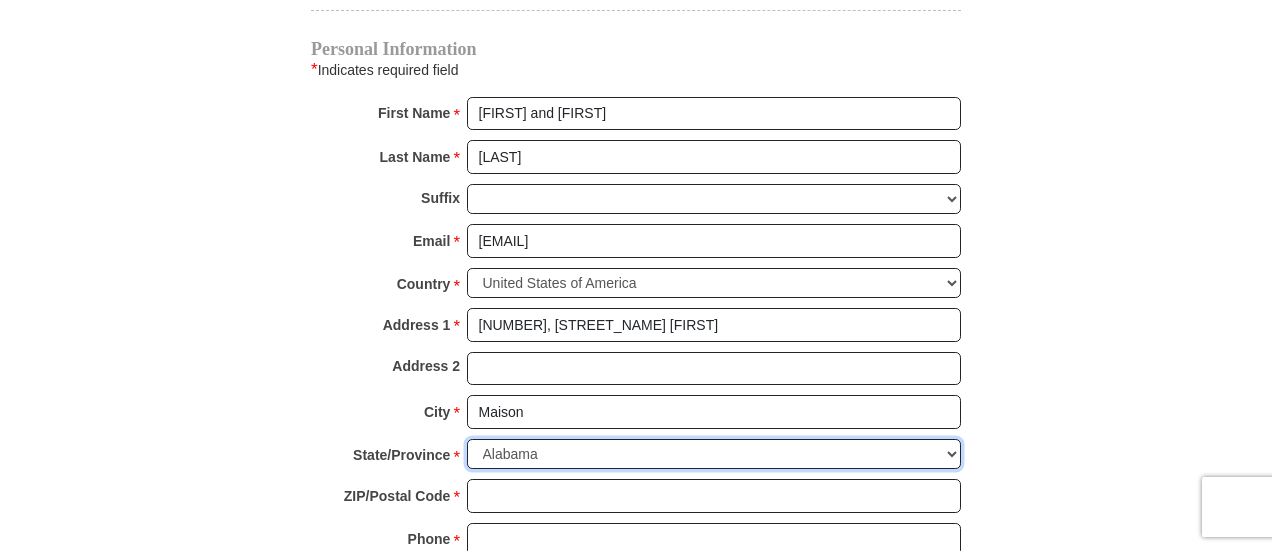 click on "Choose Alabama Alaska American Samoa Arizona Arkansas Armed Forces Americas Armed Forces Europe Armed Forces Pacific California Colorado Connecticut Delaware District of Columbia Federated States of Micronesia Florida Georgia Guam Hawaii Idaho Illinois Indiana Iowa Kansas Kentucky Louisiana Maine Marshall Islands Maryland Massachusetts Michigan Minnesota Mississippi Missouri Montana Nebraska Nevada New Hampshire New Jersey New Mexico New York North Carolina North Dakota Northern Mariana Islands Ohio Oklahoma Oregon Palau Pennsylvania Puerto Rico Rhode Island South Carolina South Dakota Tennessee Texas Utah Vermont Virgin Islands Virginia Washington West Virginia Wisconsin Wyoming" at bounding box center (714, 454) 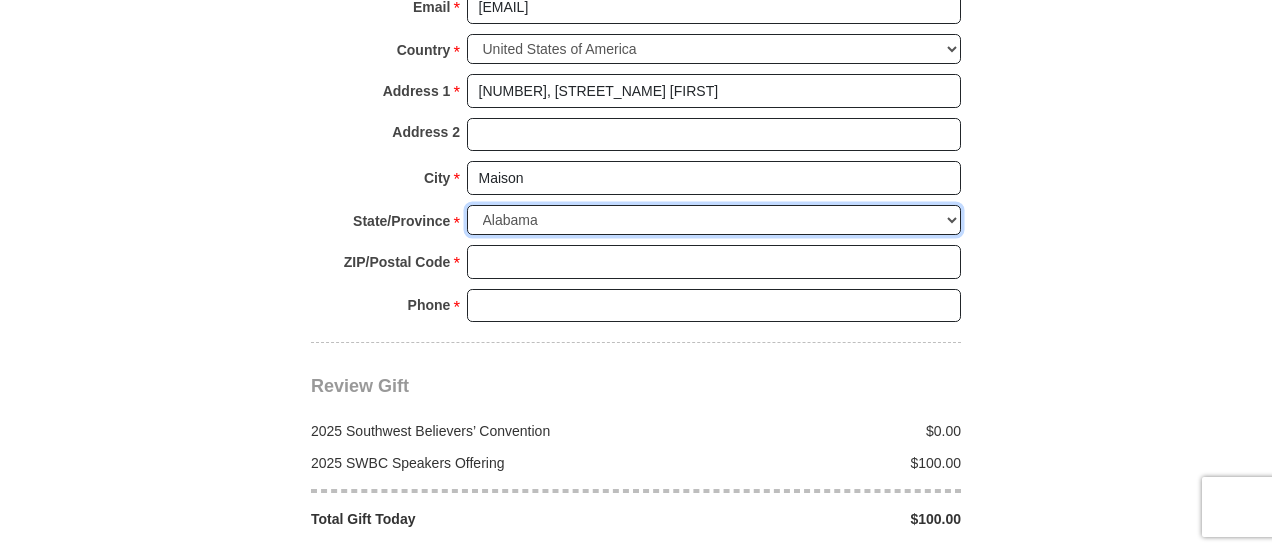 scroll, scrollTop: 1972, scrollLeft: 0, axis: vertical 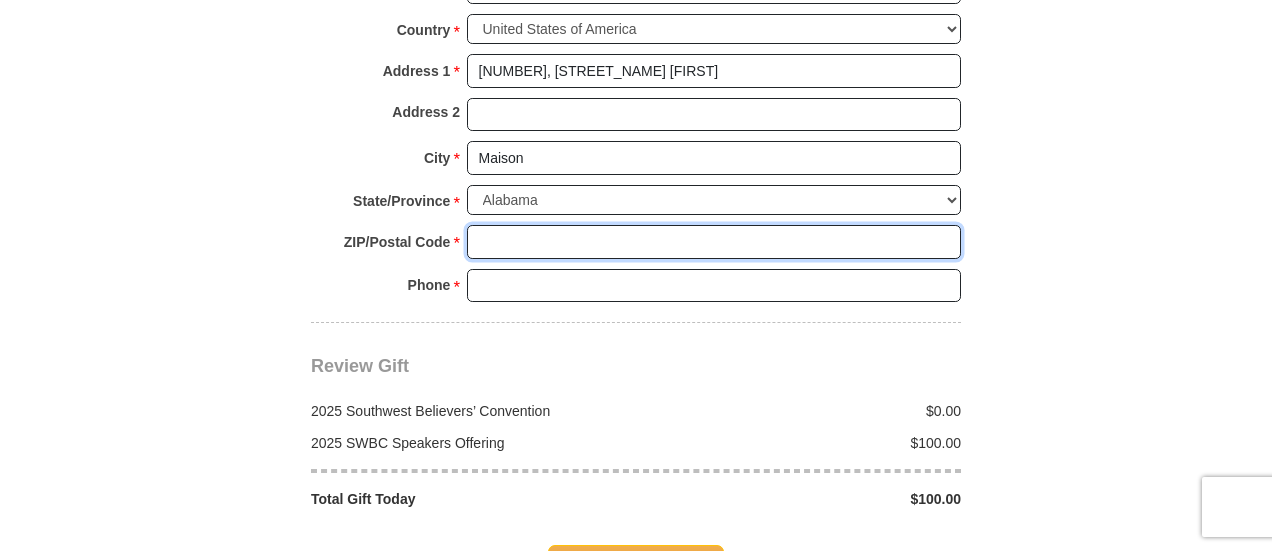 click on "ZIP/Postal Code
*" at bounding box center (714, 242) 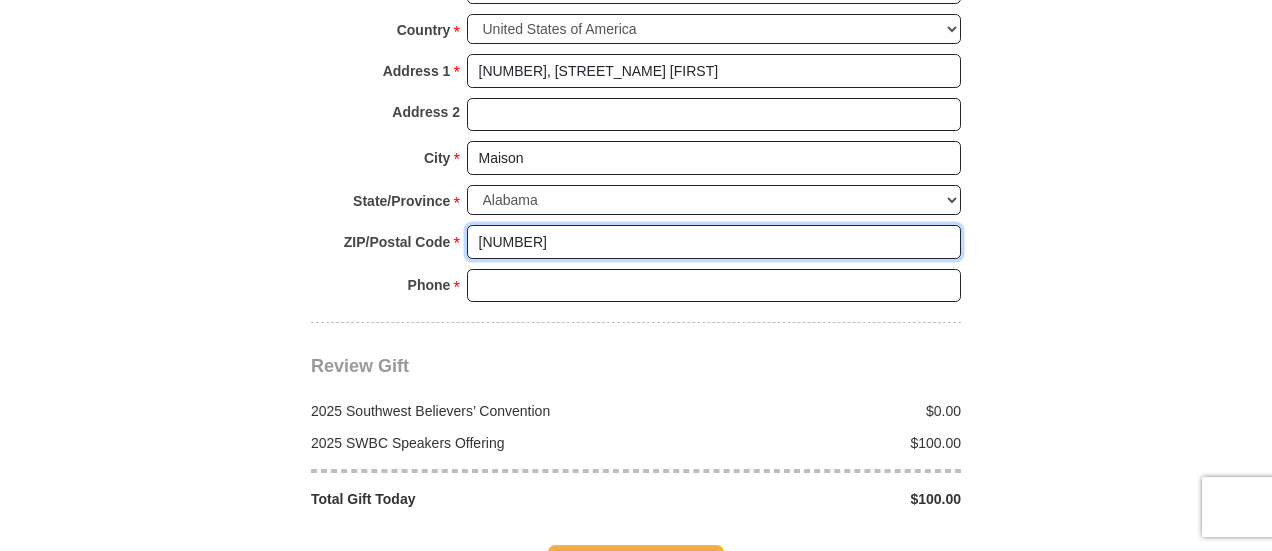 type on "35758" 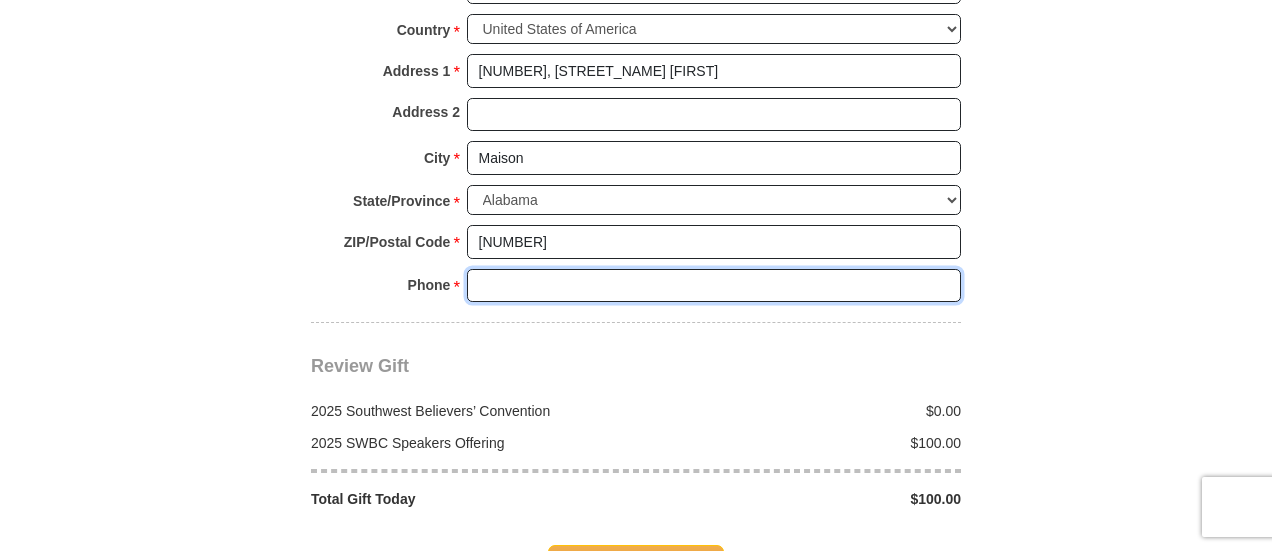 click on "Phone
*
*" at bounding box center [714, 286] 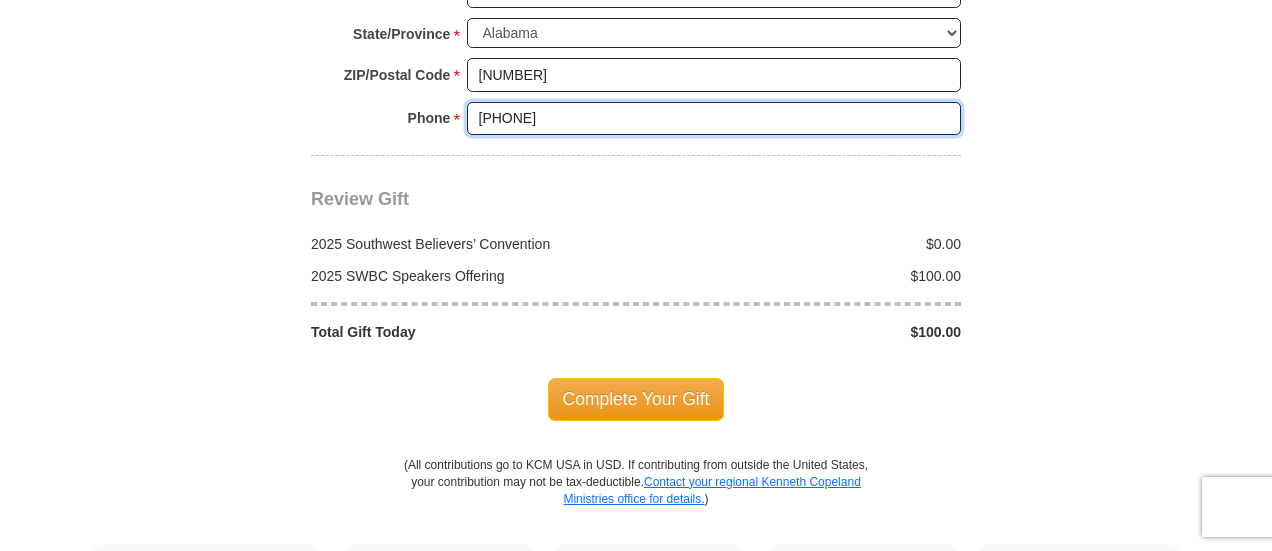 scroll, scrollTop: 2154, scrollLeft: 0, axis: vertical 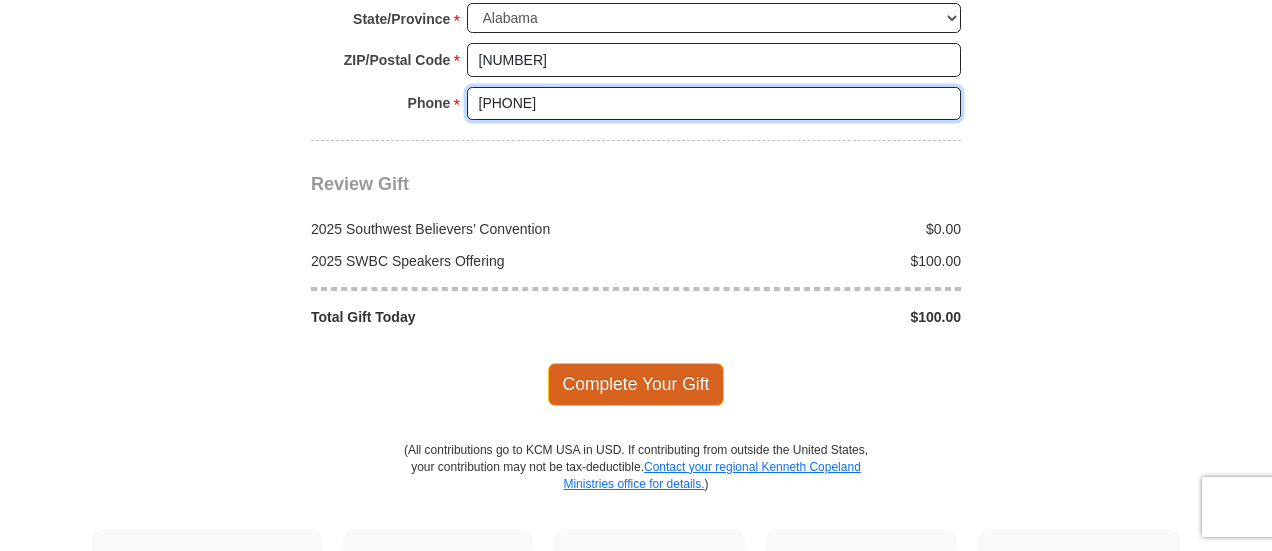 type on "256 658 9315" 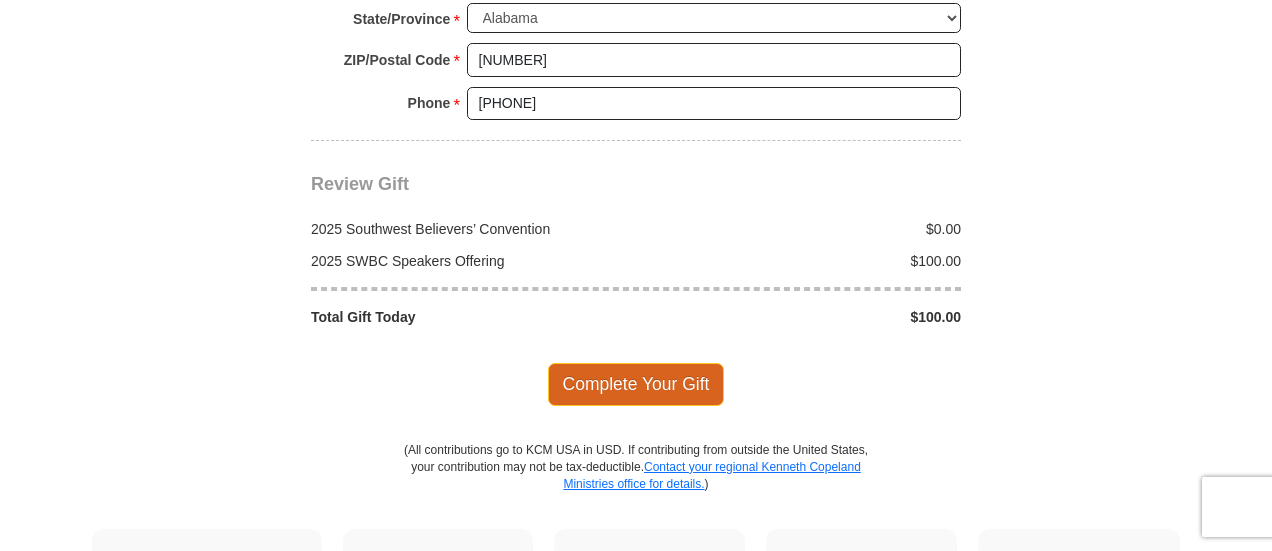 click on "Complete Your Gift" at bounding box center [636, 384] 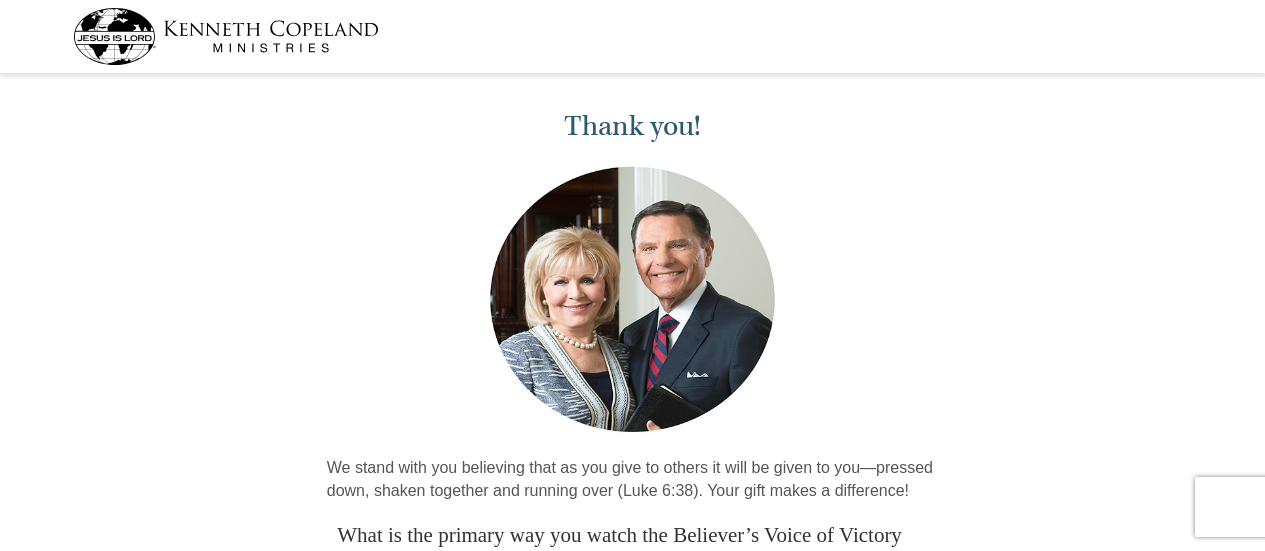 scroll, scrollTop: 0, scrollLeft: 0, axis: both 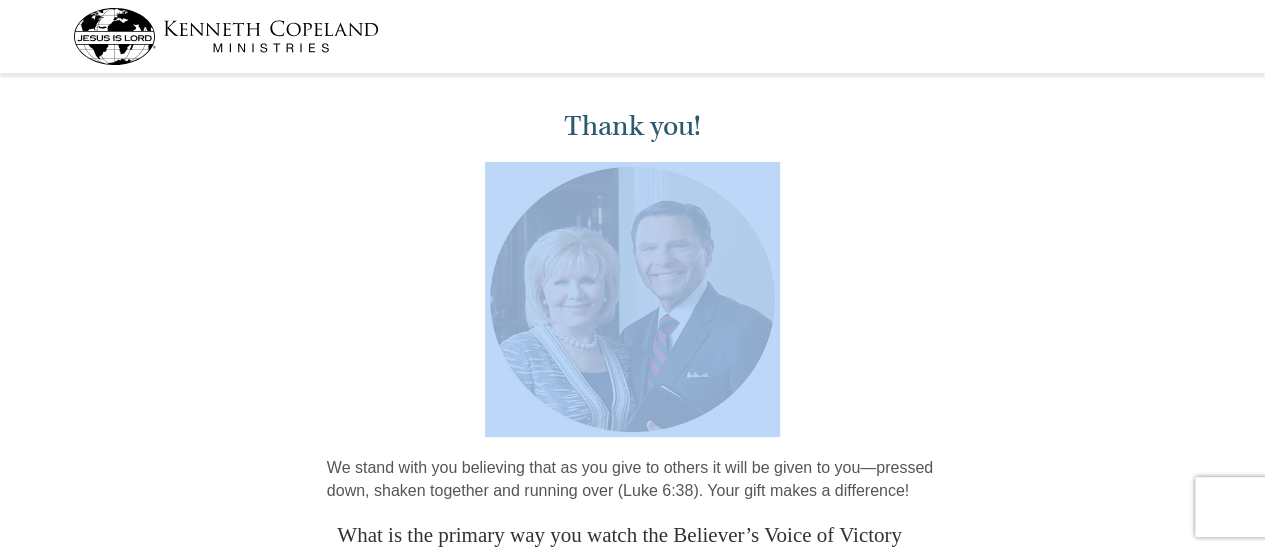 drag, startPoint x: 1192, startPoint y: 213, endPoint x: 1279, endPoint y: 131, distance: 119.55334 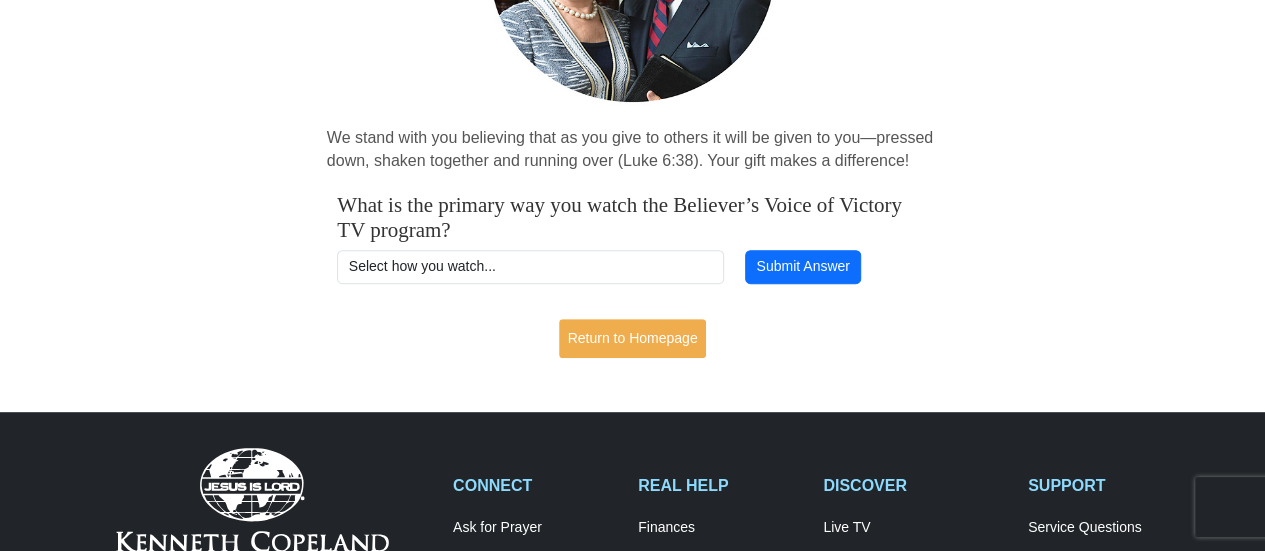 scroll, scrollTop: 332, scrollLeft: 0, axis: vertical 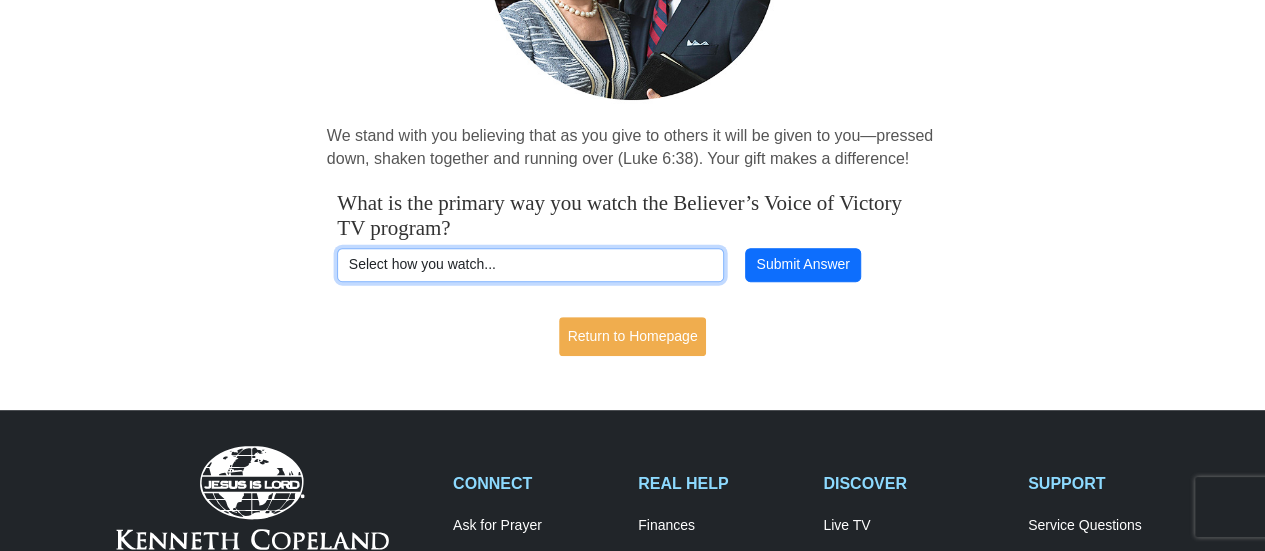 click on "Select how you watch... Daystar Morning Daystar Evening KCM.org GoVictory.com VICTORY Dish Channel 265 VICTORY DIRECTV Channel 366 Roku Streaming Device YouTube" at bounding box center [530, 265] 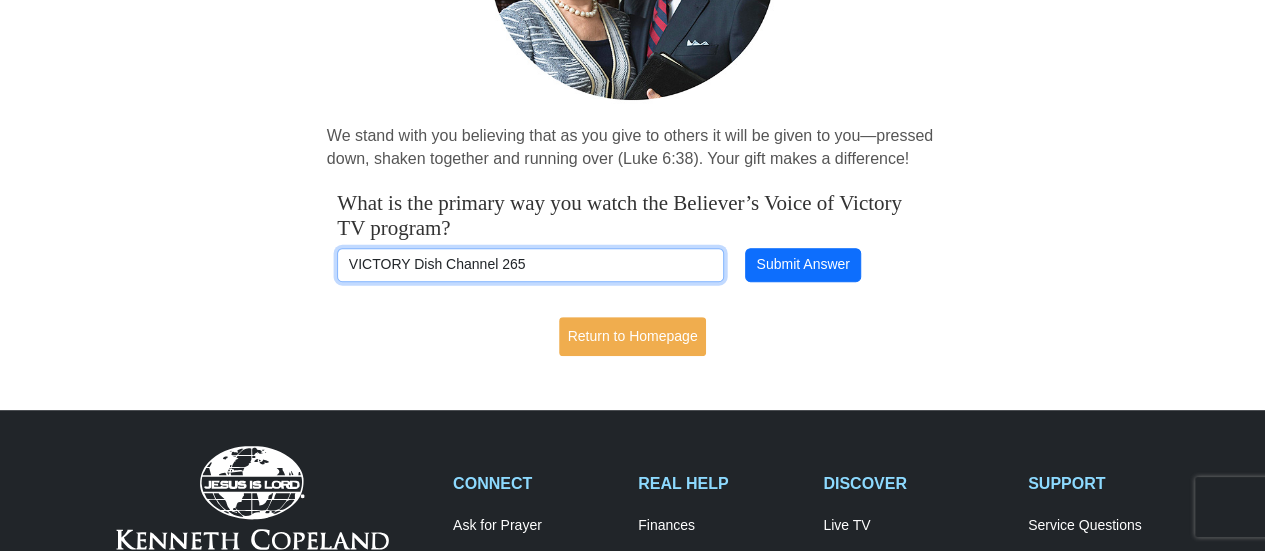 click on "Select how you watch... Daystar Morning Daystar Evening KCM.org GoVictory.com VICTORY Dish Channel 265 VICTORY DIRECTV Channel 366 Roku Streaming Device YouTube" at bounding box center (530, 265) 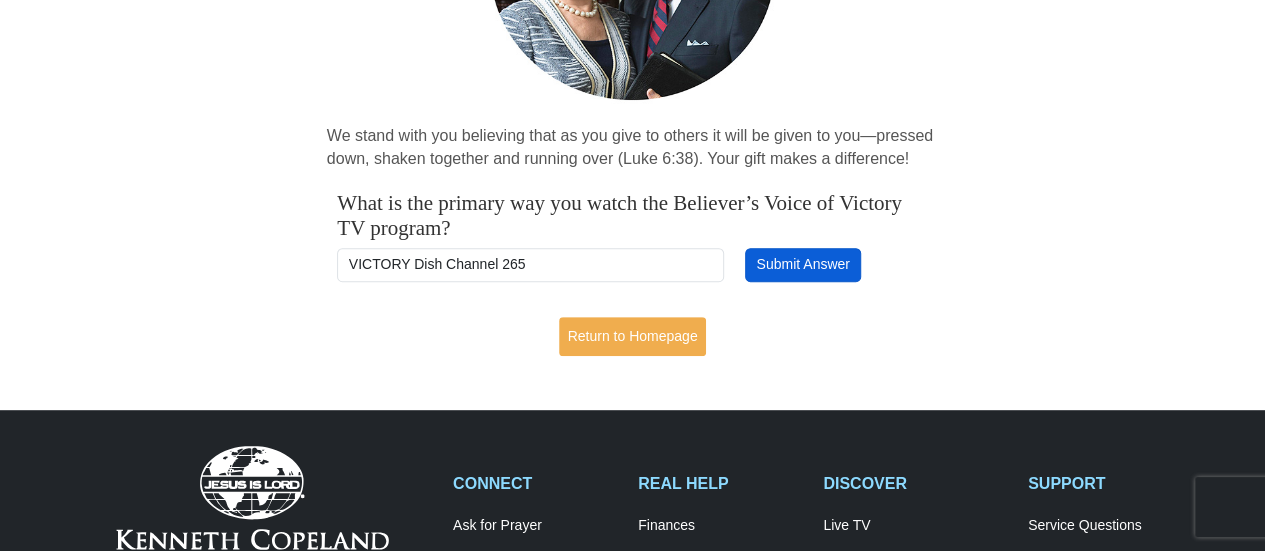 click on "Submit Answer" at bounding box center [803, 265] 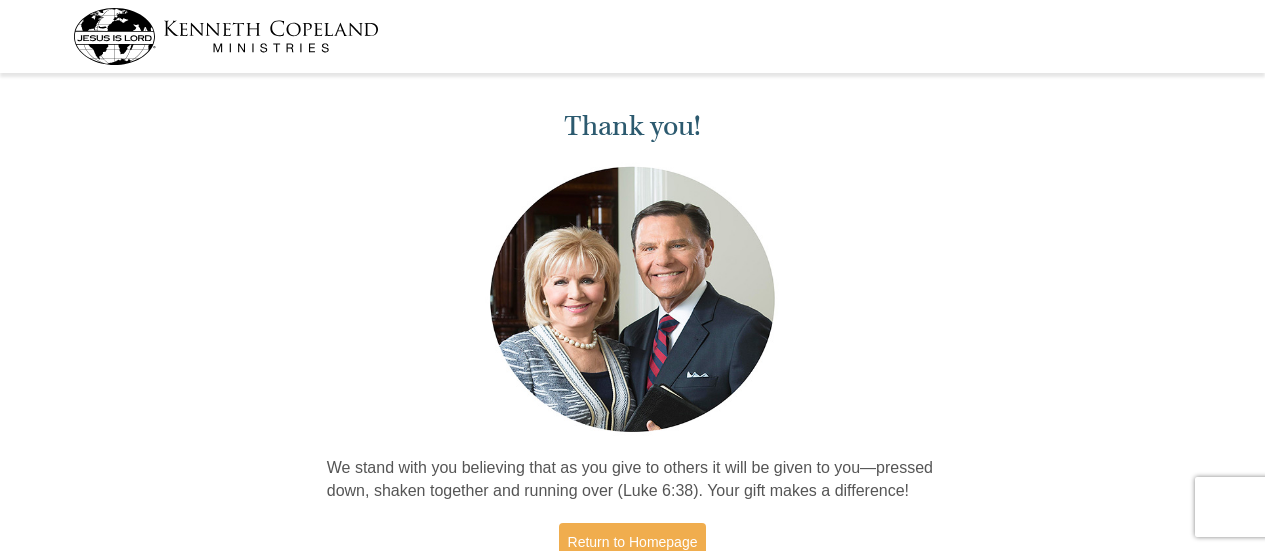 scroll, scrollTop: 0, scrollLeft: 0, axis: both 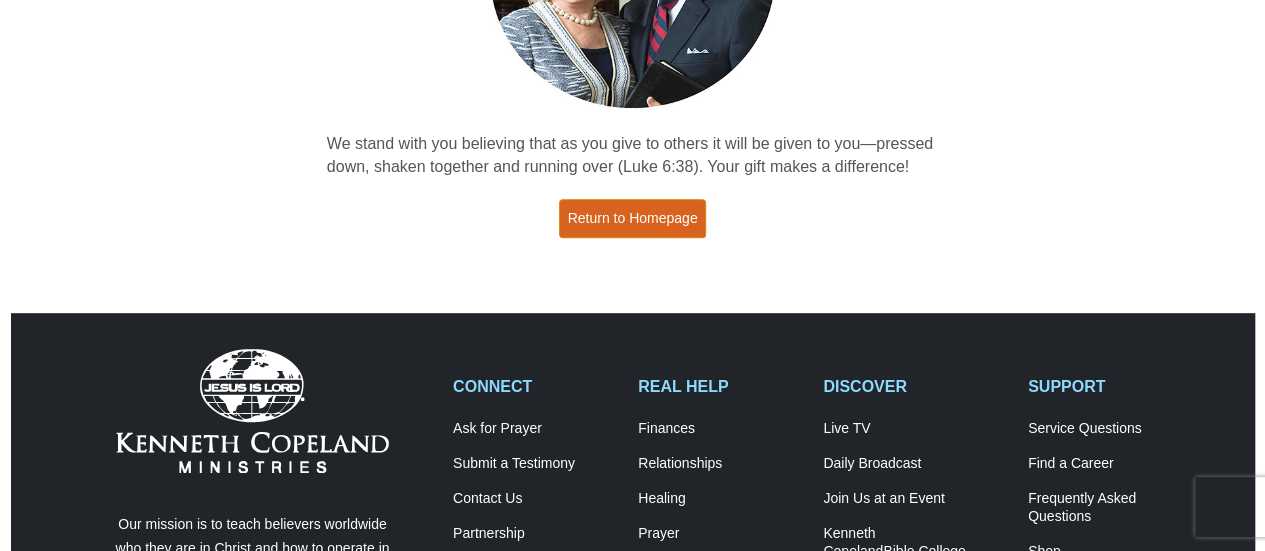 click on "Return to Homepage" at bounding box center (633, 218) 